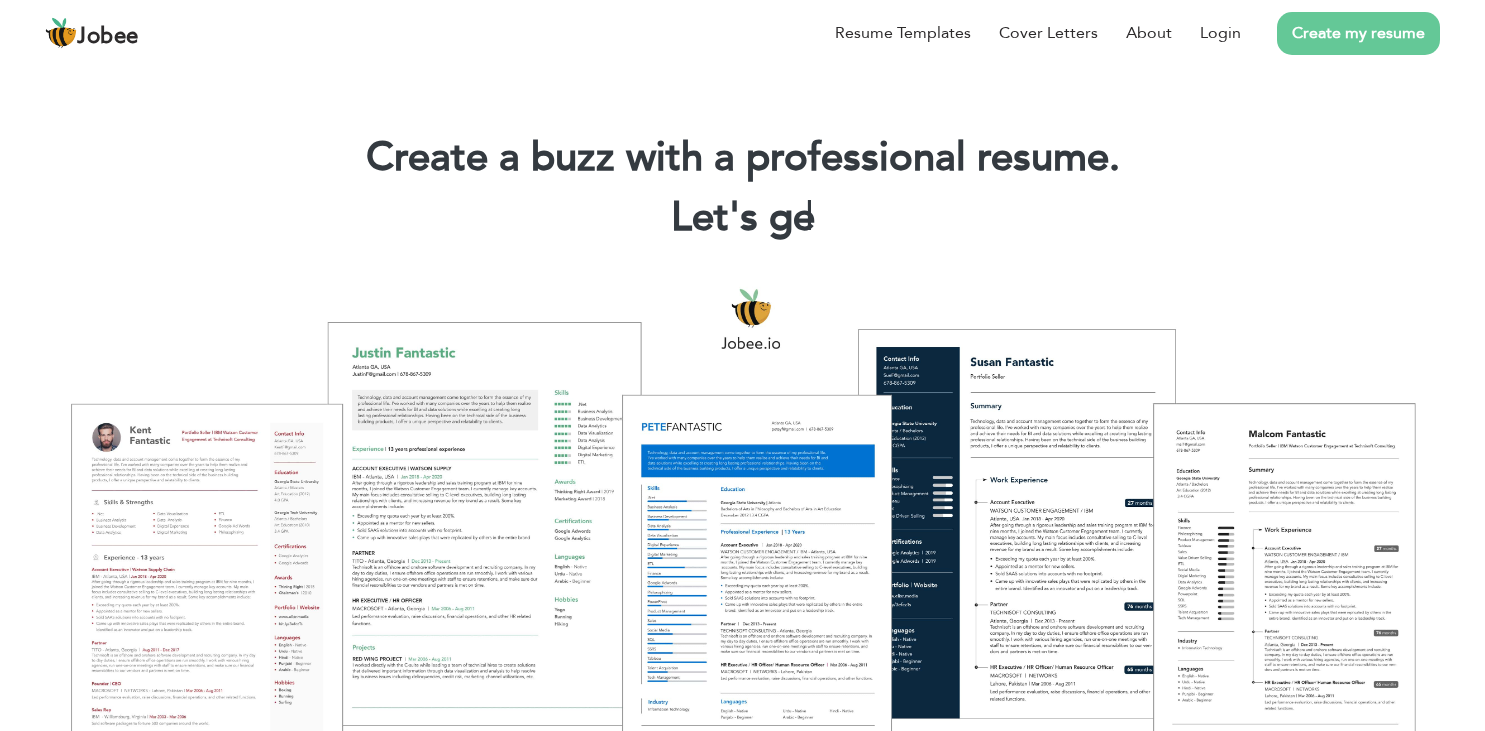 scroll, scrollTop: 0, scrollLeft: 0, axis: both 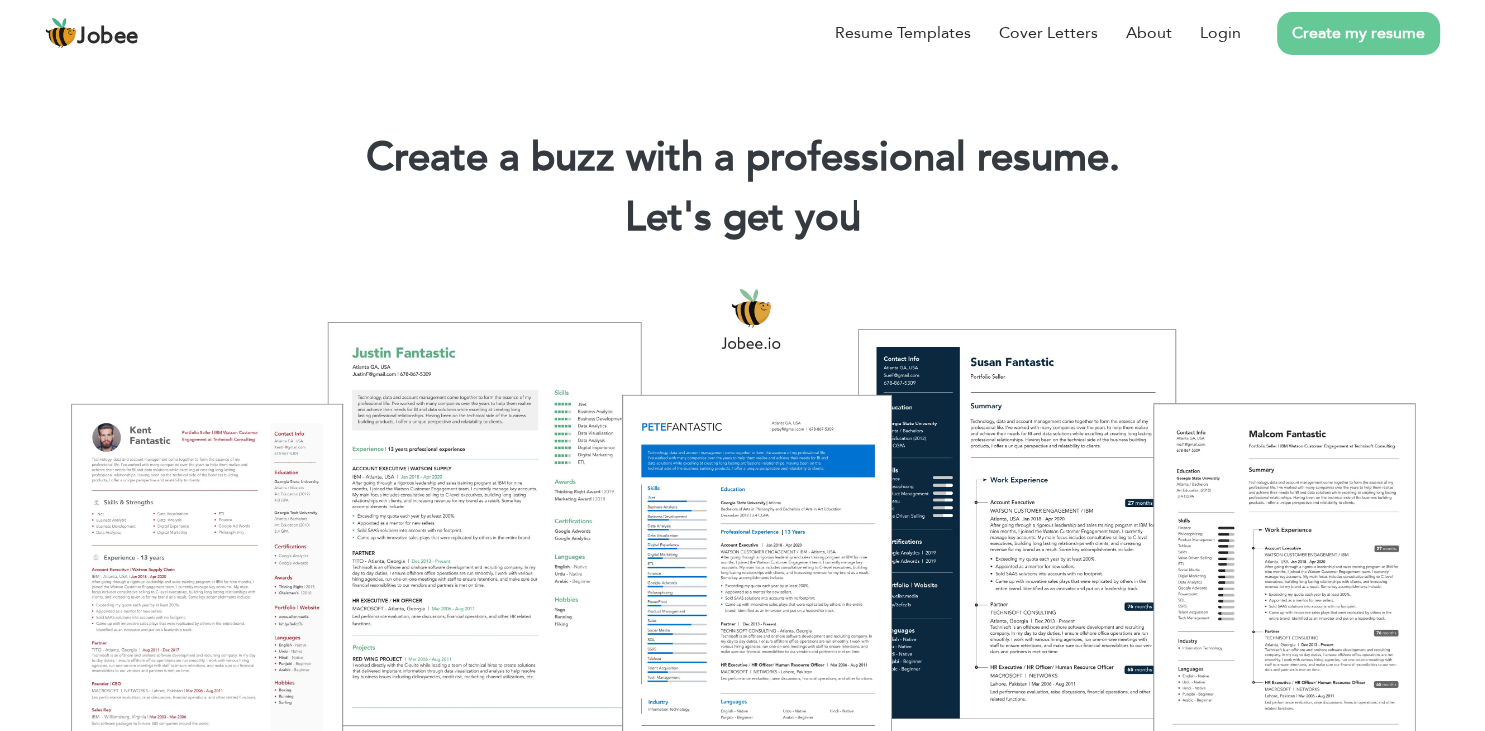 click on "Create my resume" at bounding box center [1358, 33] 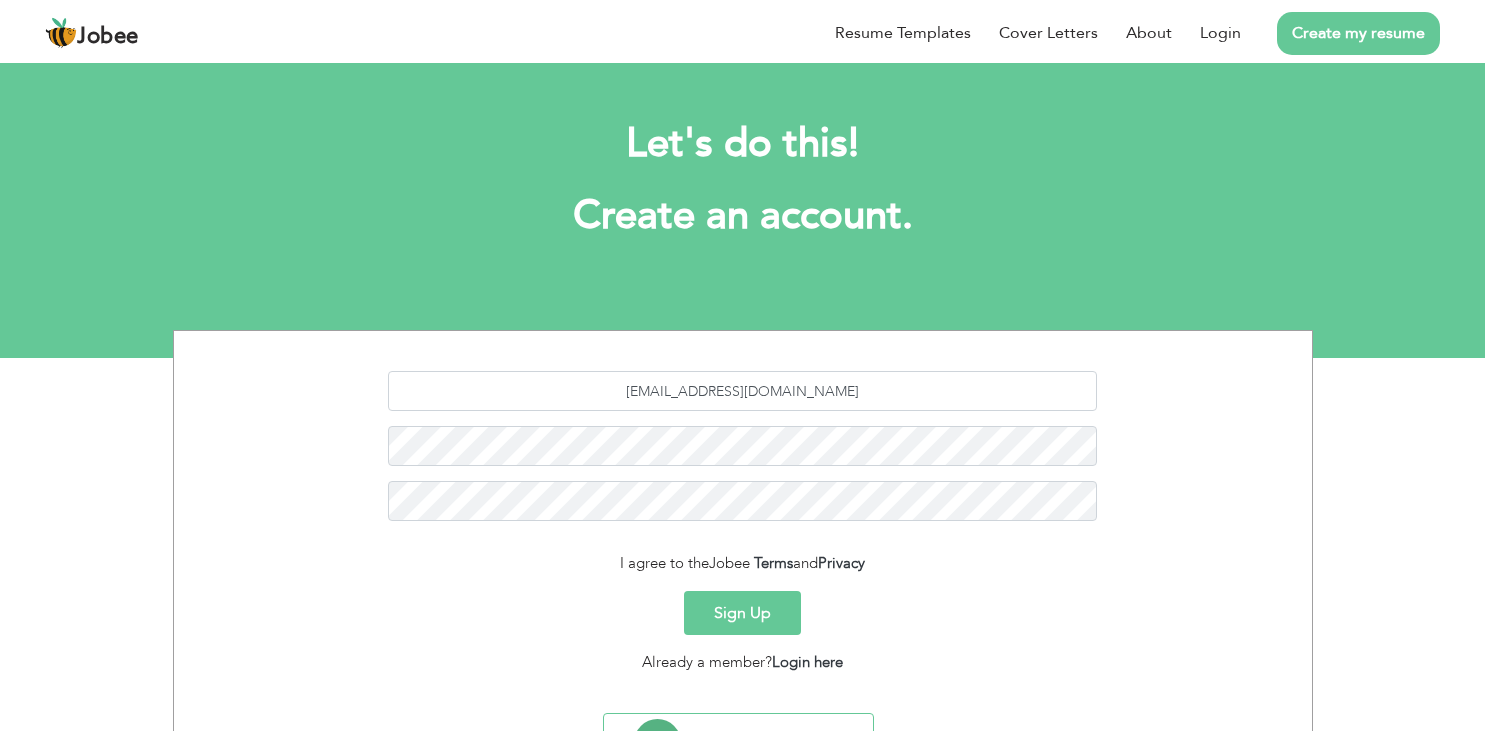scroll, scrollTop: 0, scrollLeft: 0, axis: both 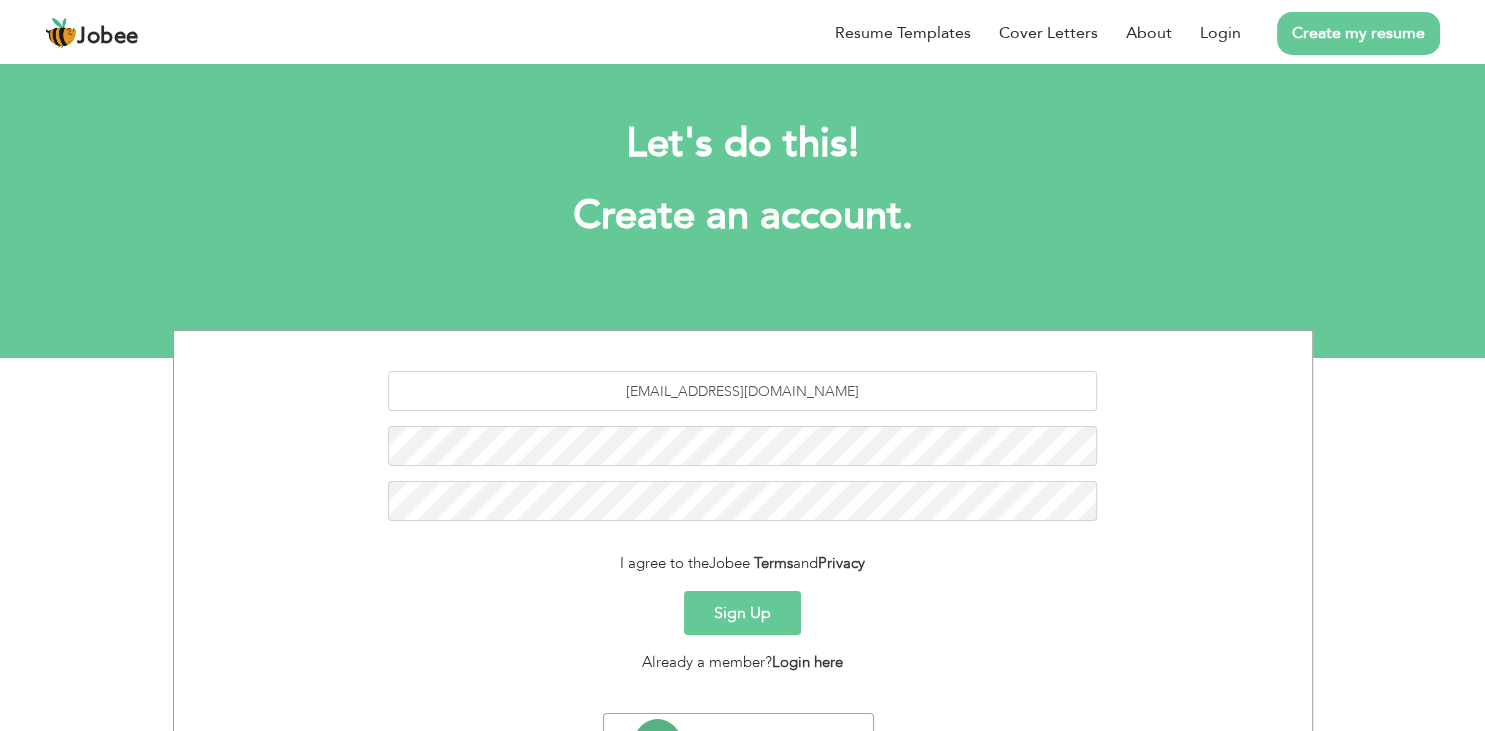 click on "Sign Up" at bounding box center [742, 613] 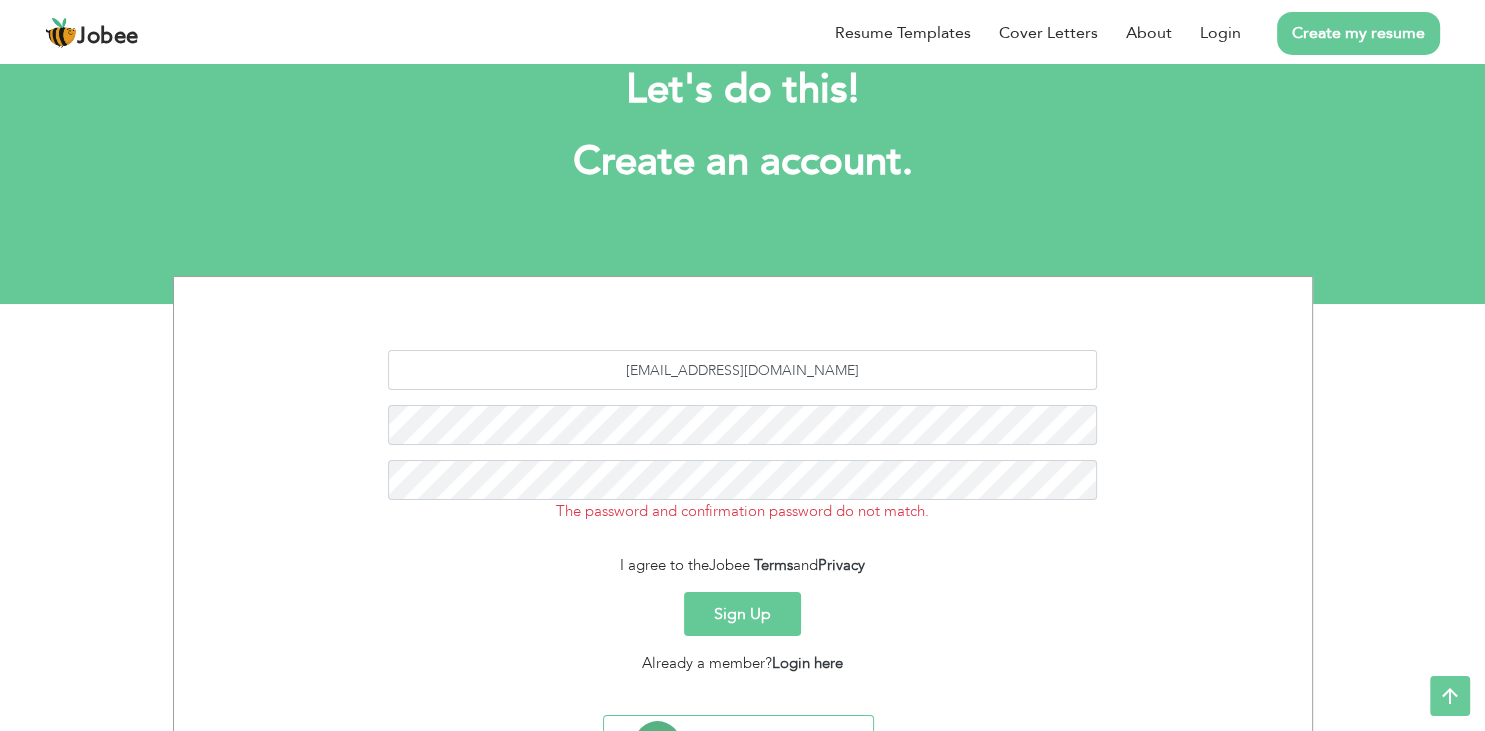 scroll, scrollTop: 153, scrollLeft: 0, axis: vertical 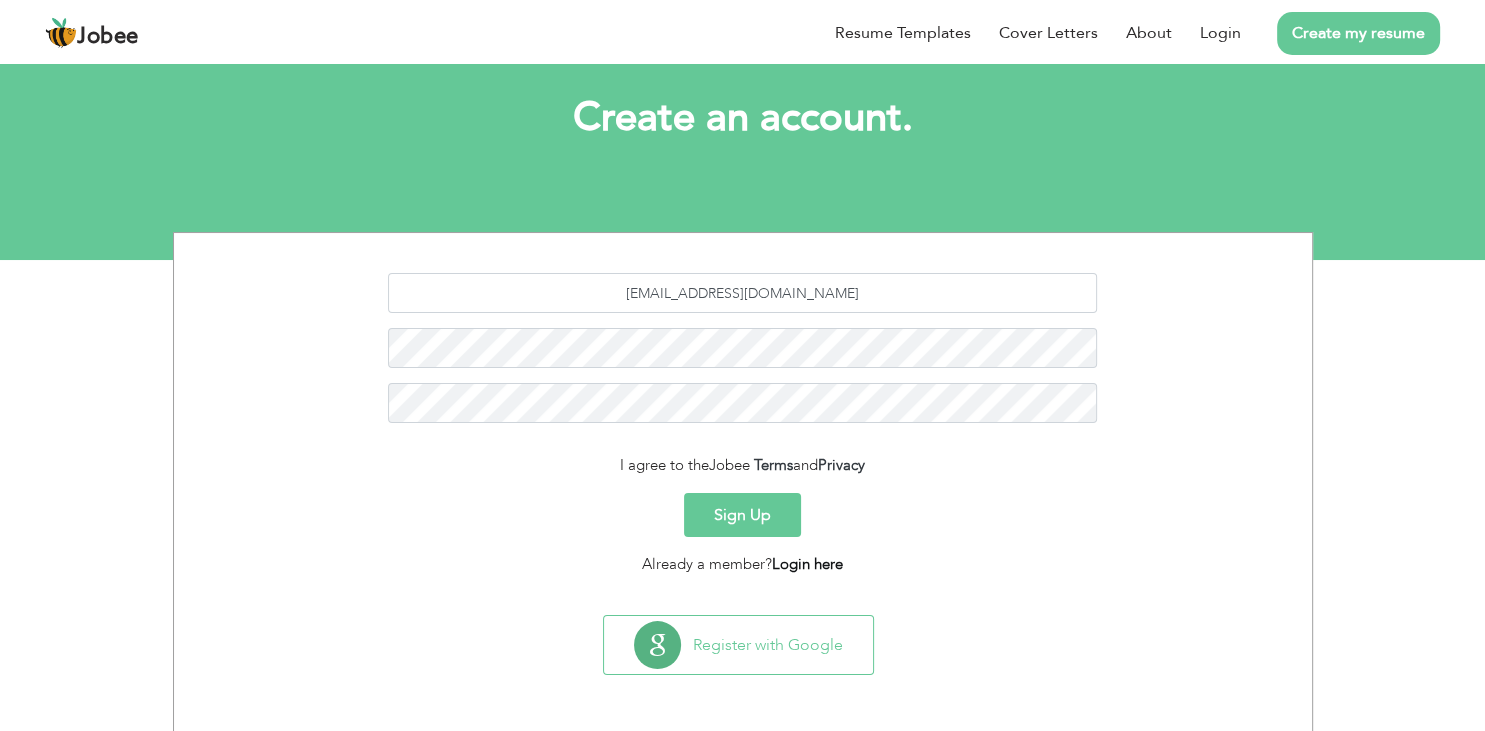 click on "Login here" at bounding box center (807, 564) 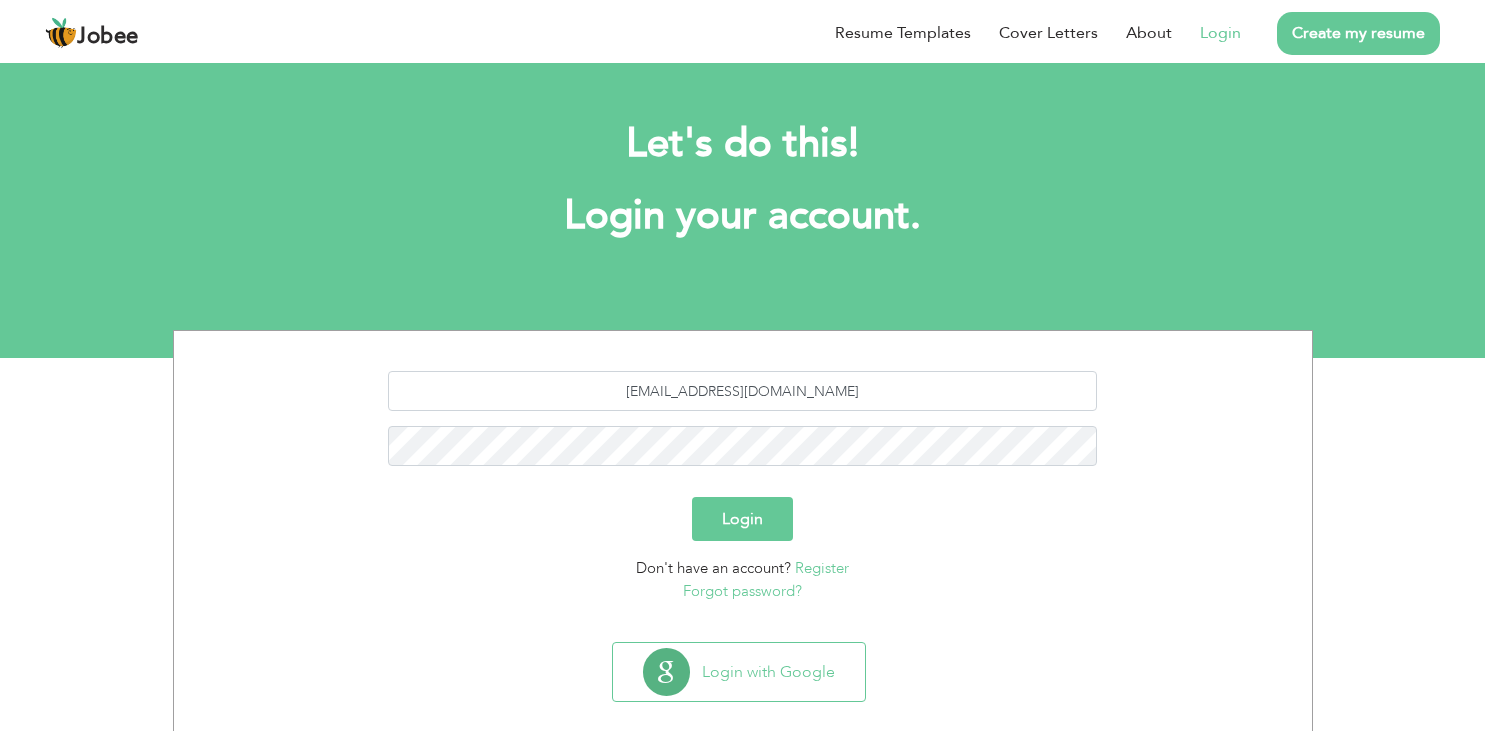 scroll, scrollTop: 0, scrollLeft: 0, axis: both 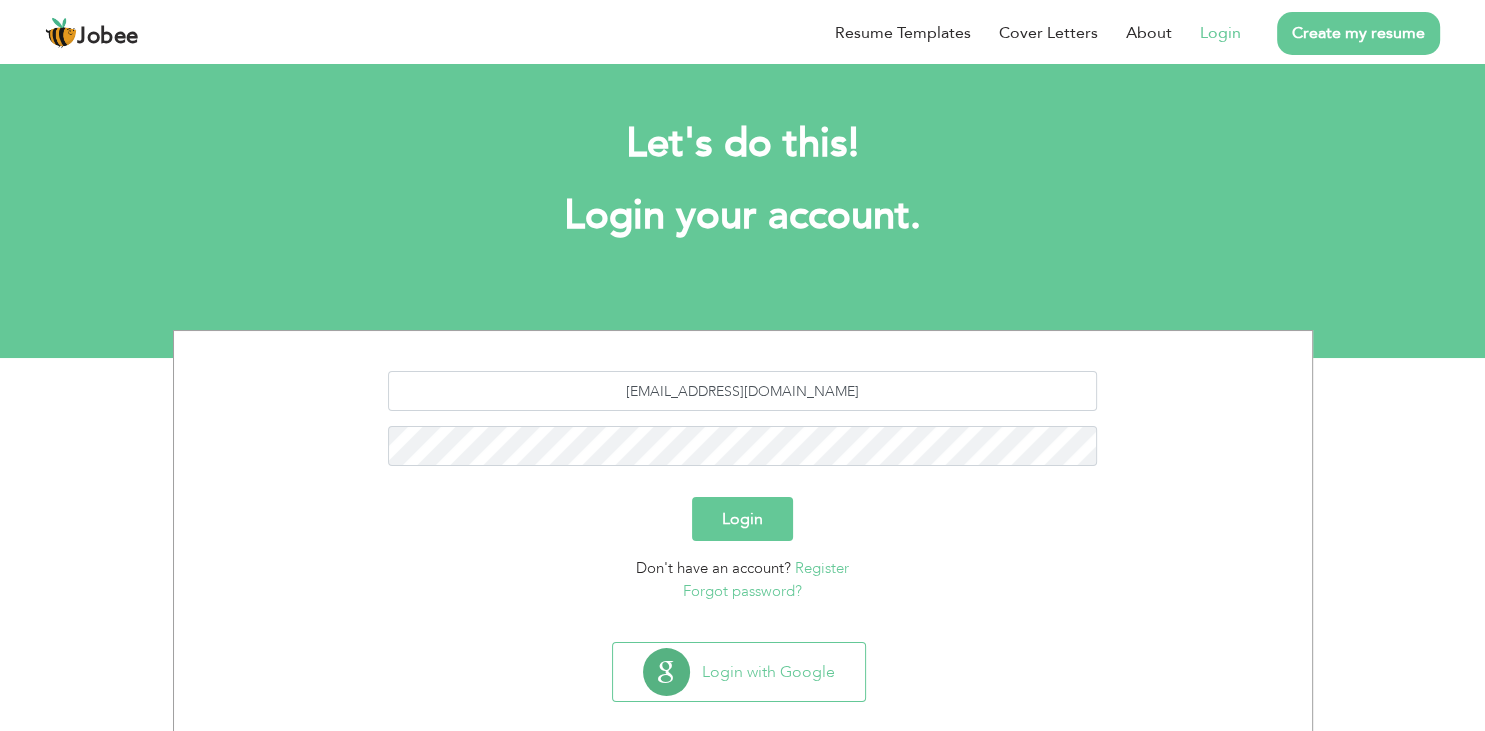click on "Login" at bounding box center (742, 519) 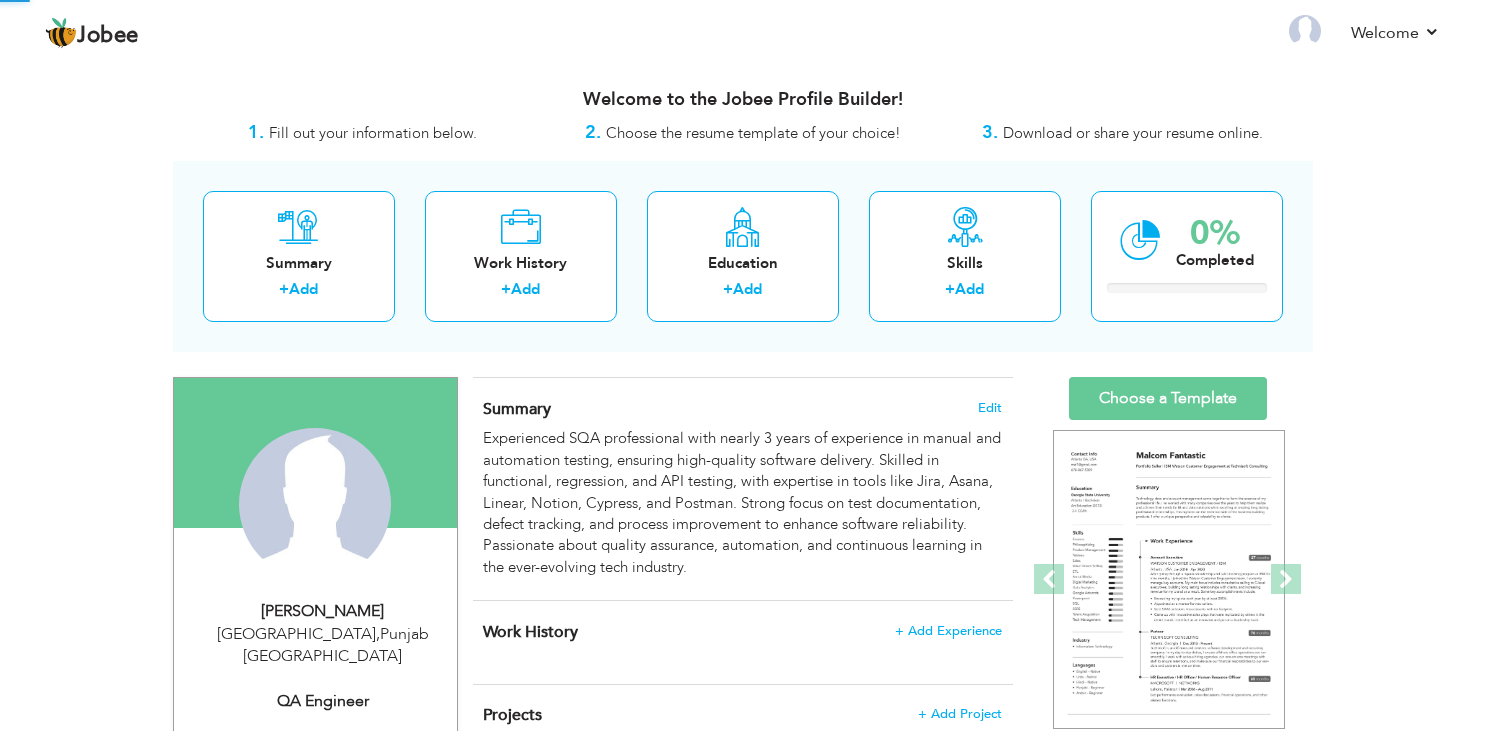 scroll, scrollTop: 0, scrollLeft: 0, axis: both 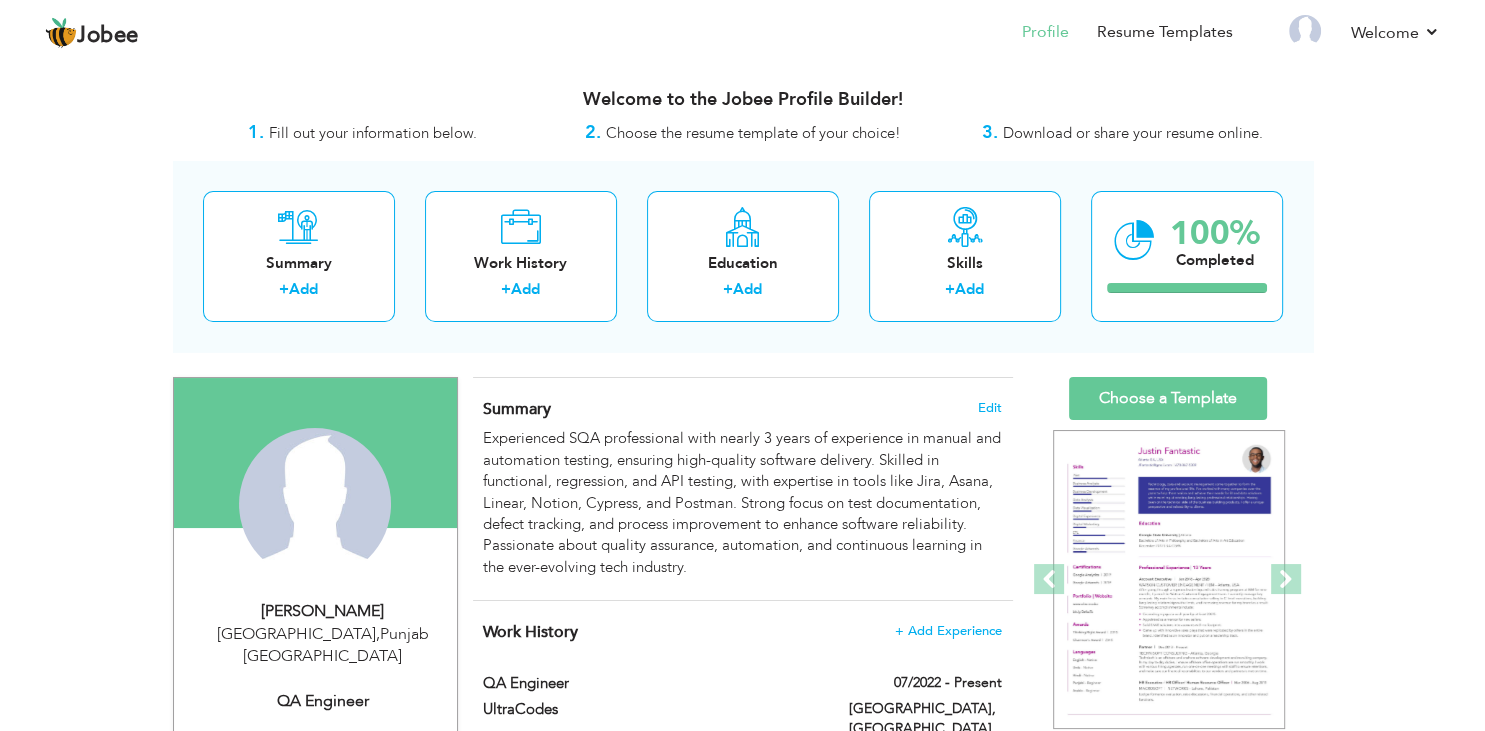 click on "Fill out your information below." at bounding box center (373, 133) 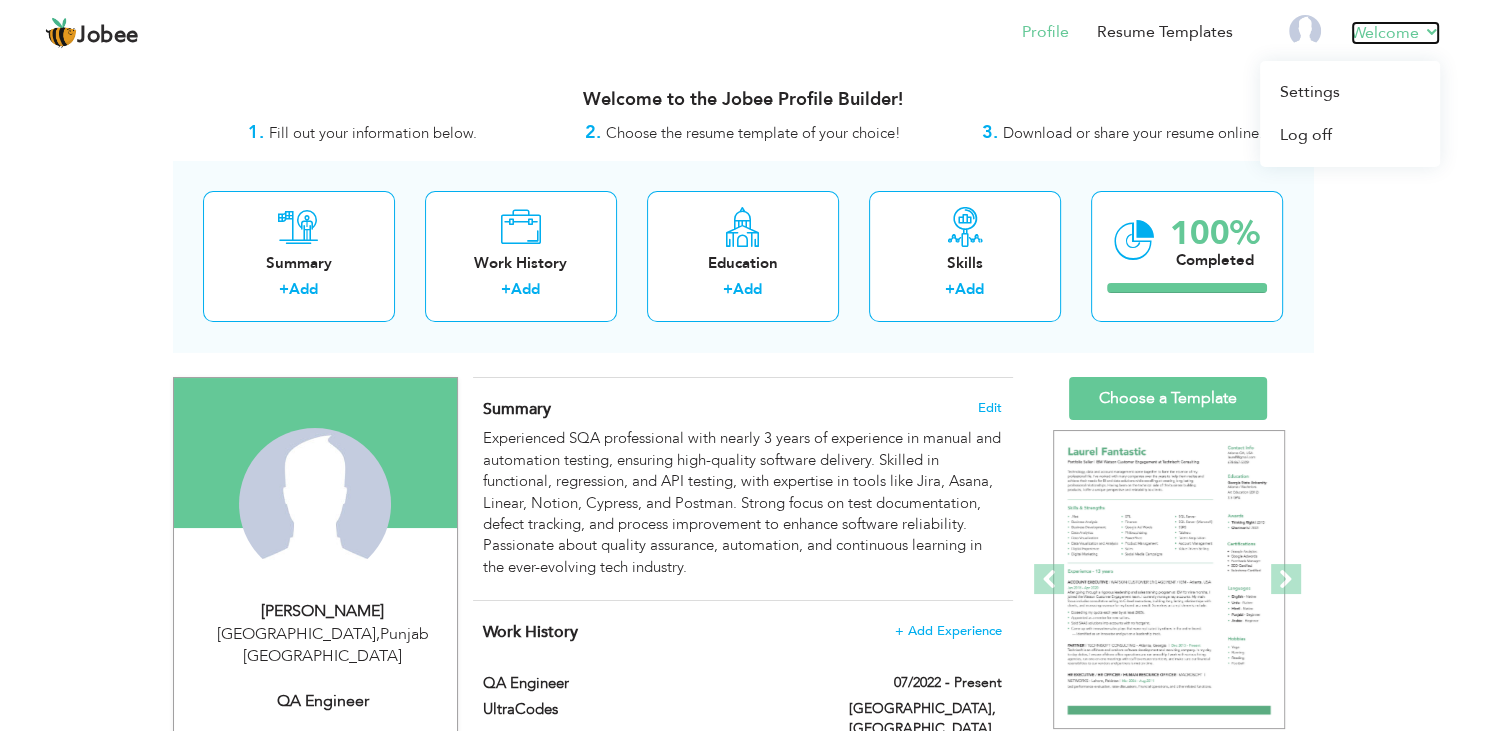click on "Welcome" at bounding box center (1395, 33) 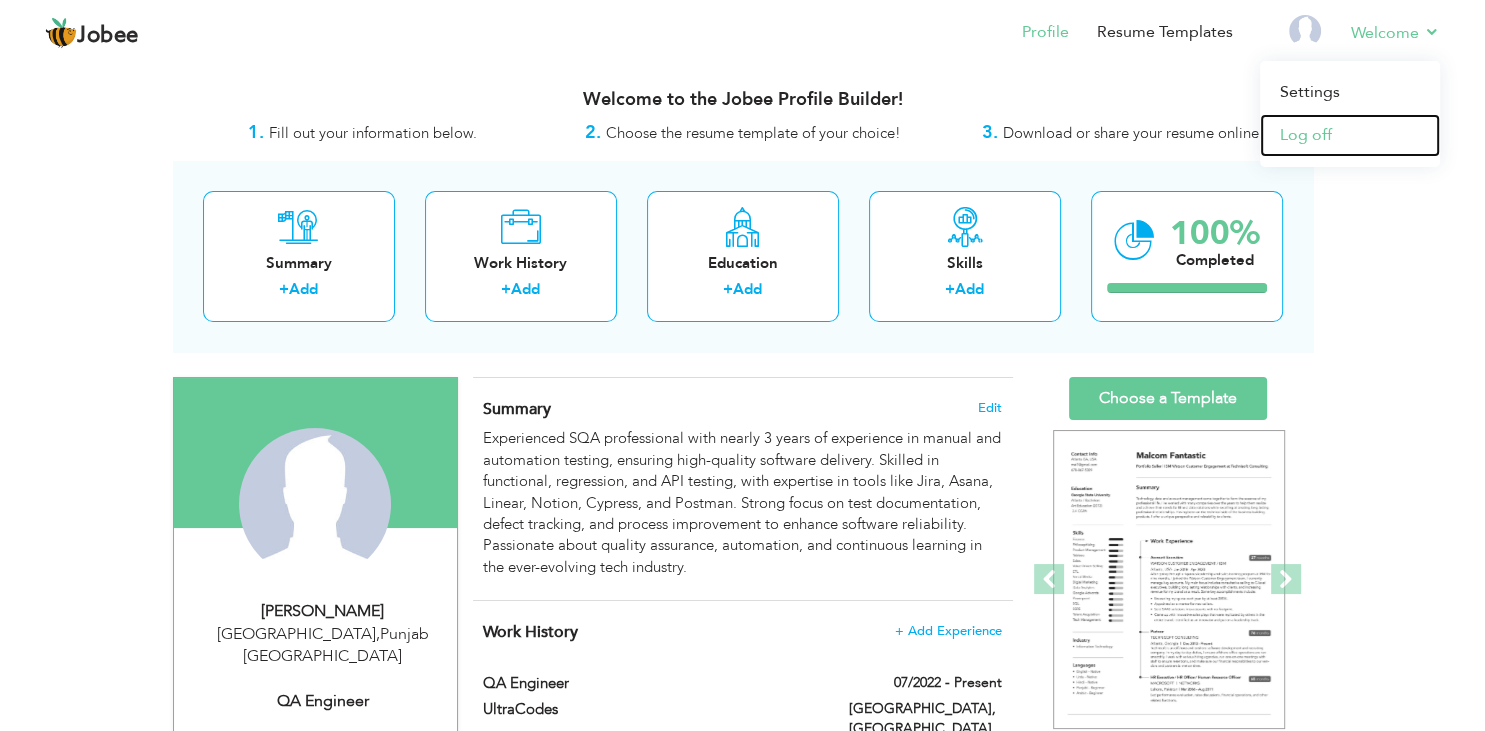 click on "Log off" at bounding box center [1350, 135] 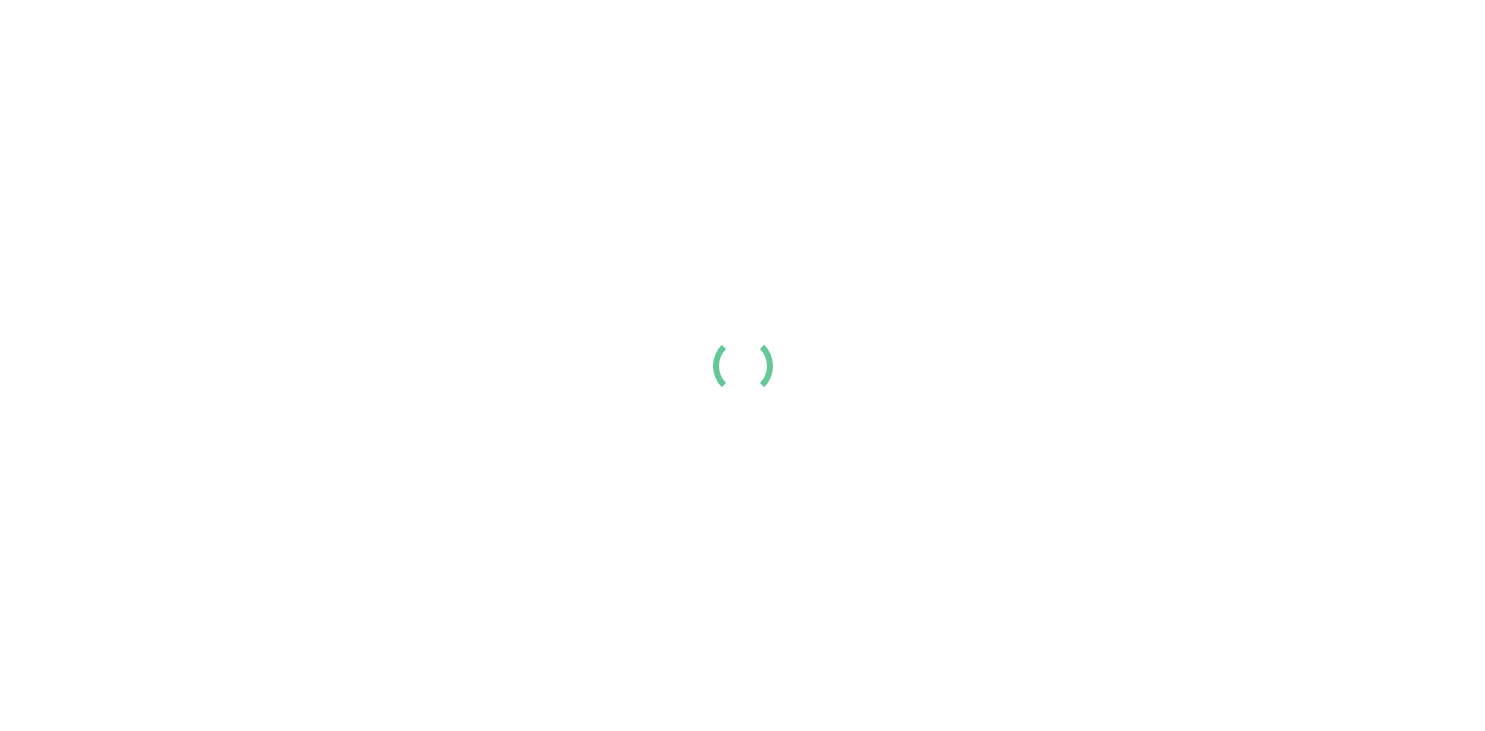 scroll, scrollTop: 0, scrollLeft: 0, axis: both 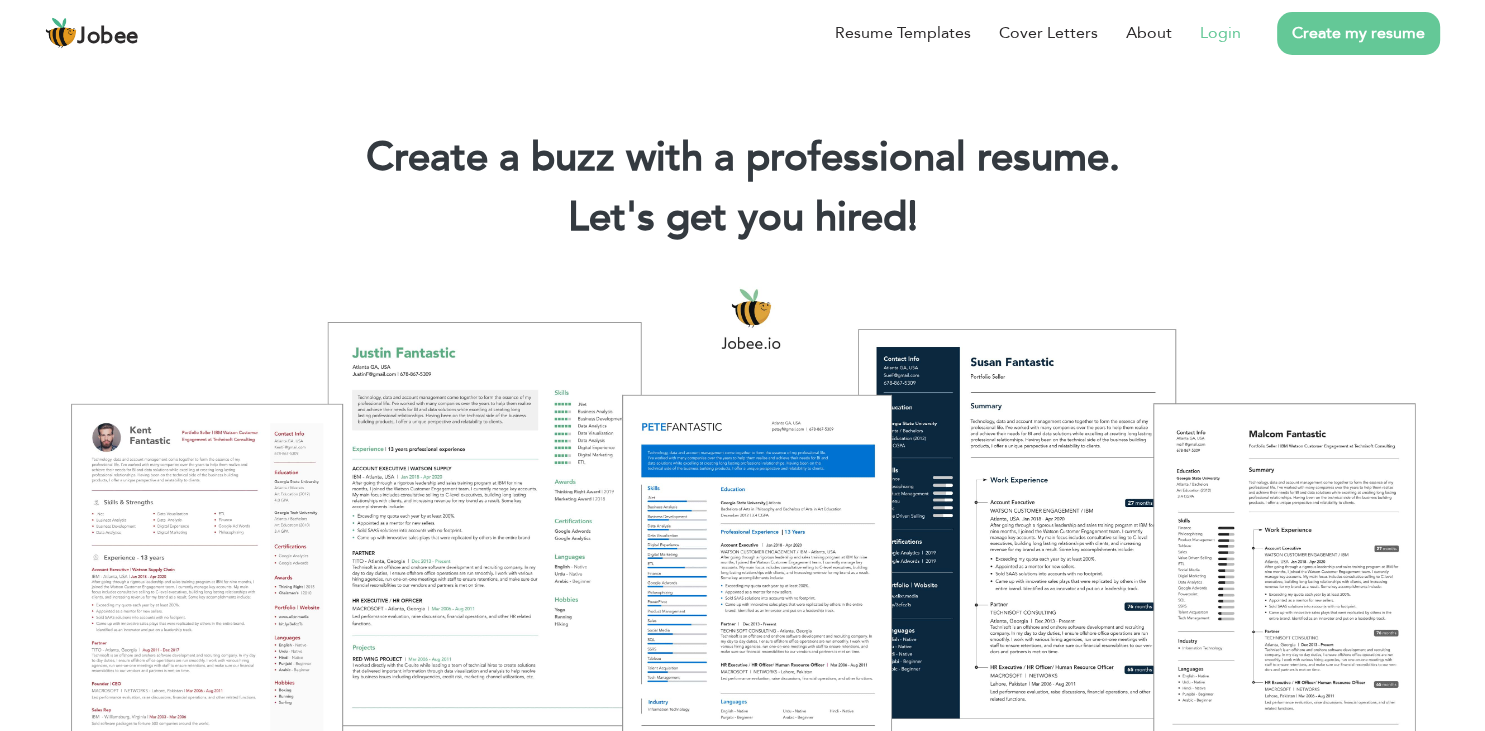 click on "Login" at bounding box center (1220, 33) 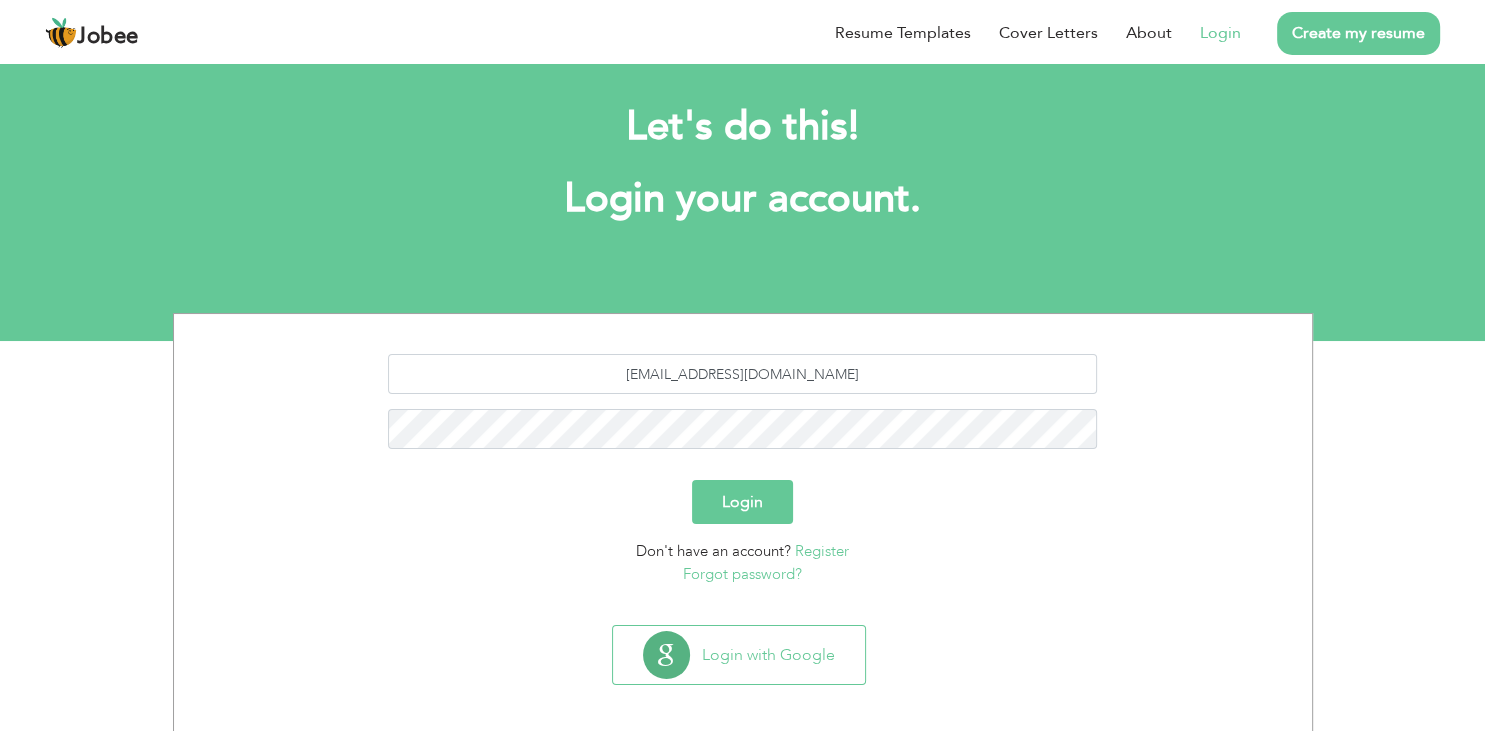 scroll, scrollTop: 27, scrollLeft: 0, axis: vertical 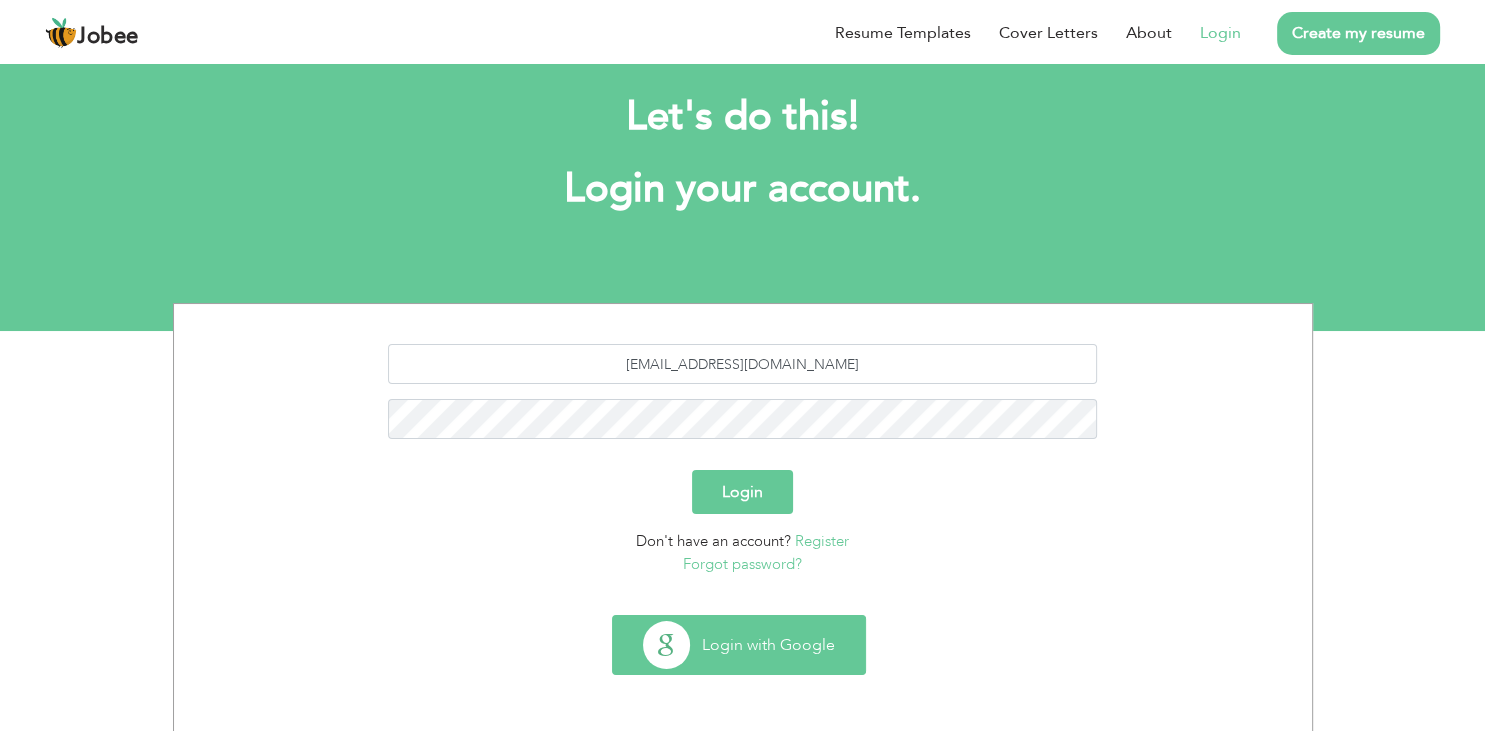 click on "Login with Google" at bounding box center [739, 645] 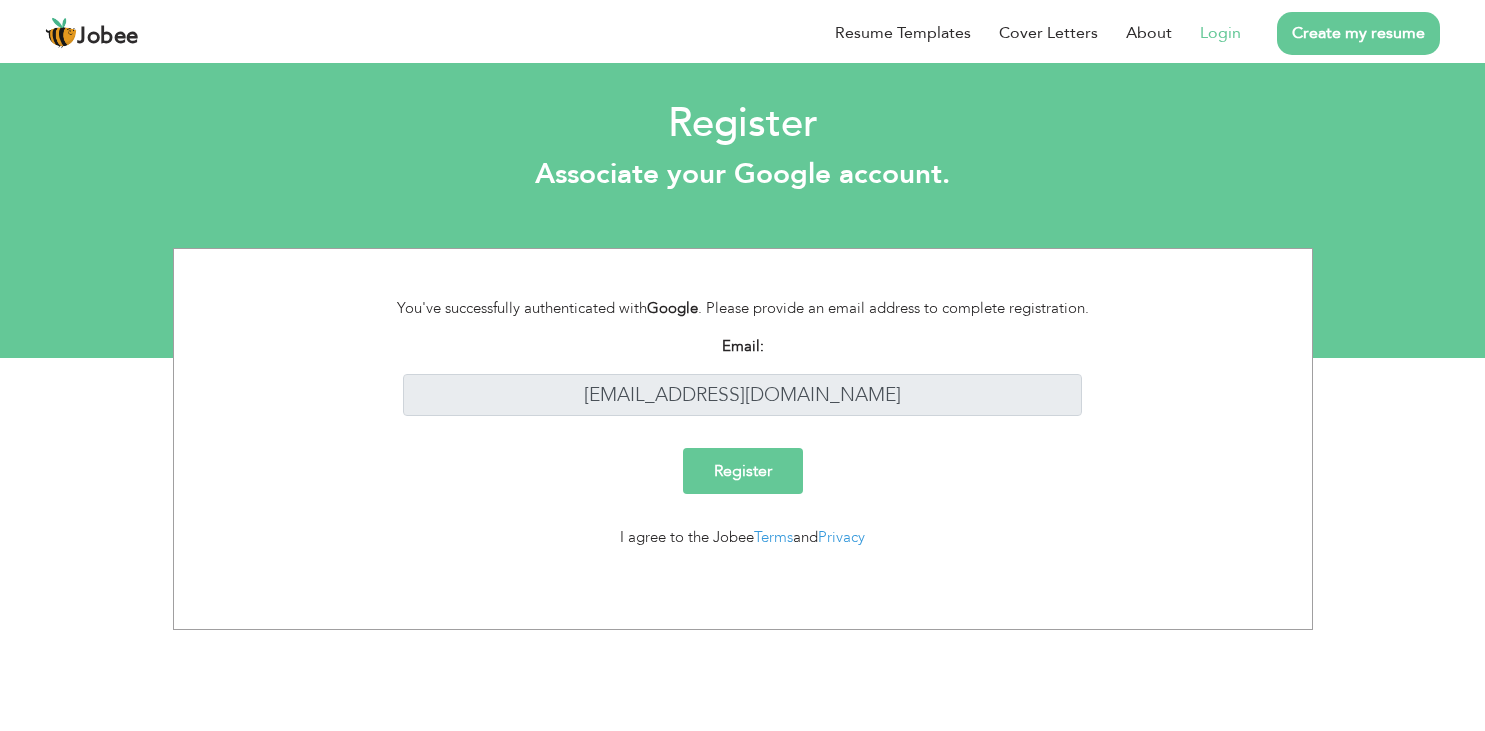 scroll, scrollTop: 0, scrollLeft: 0, axis: both 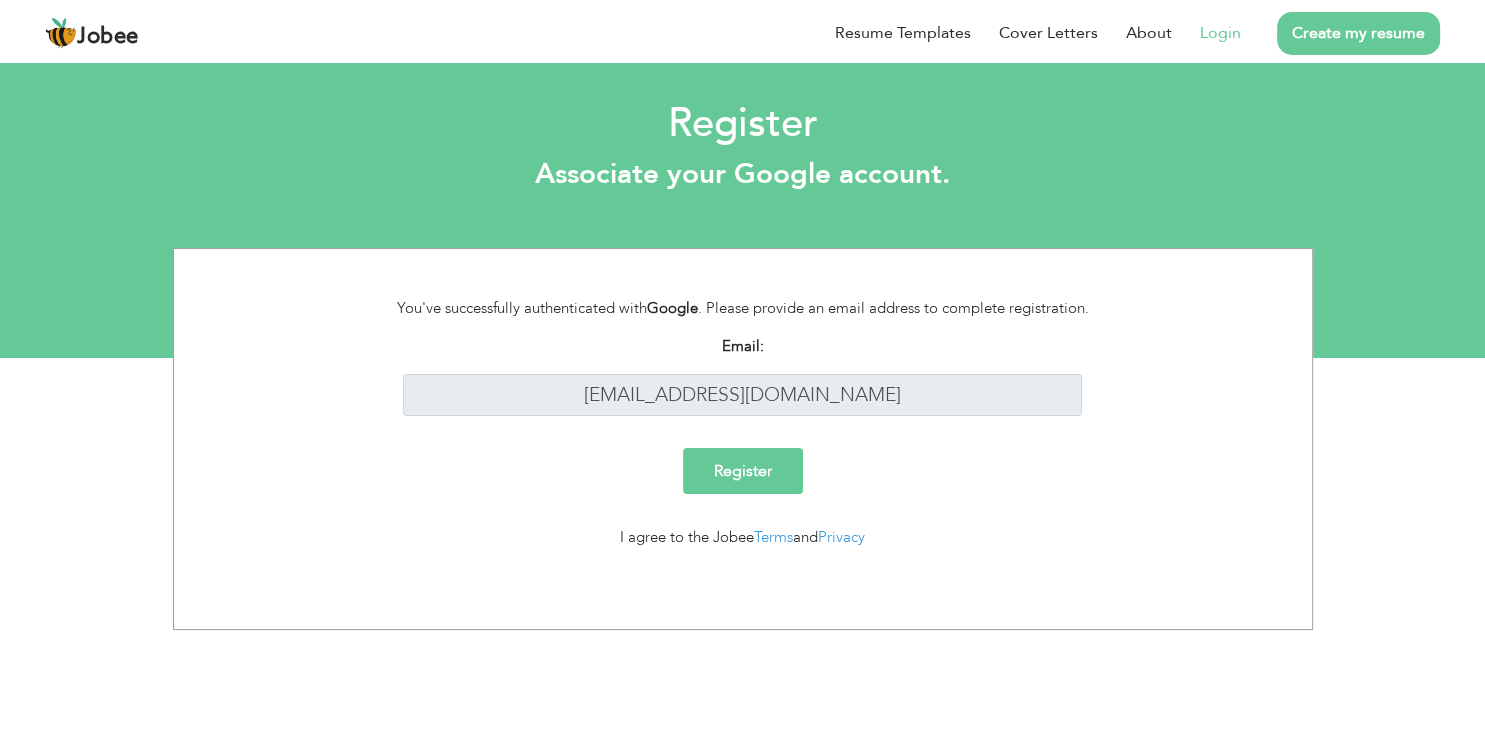 click on "Login" at bounding box center [1220, 33] 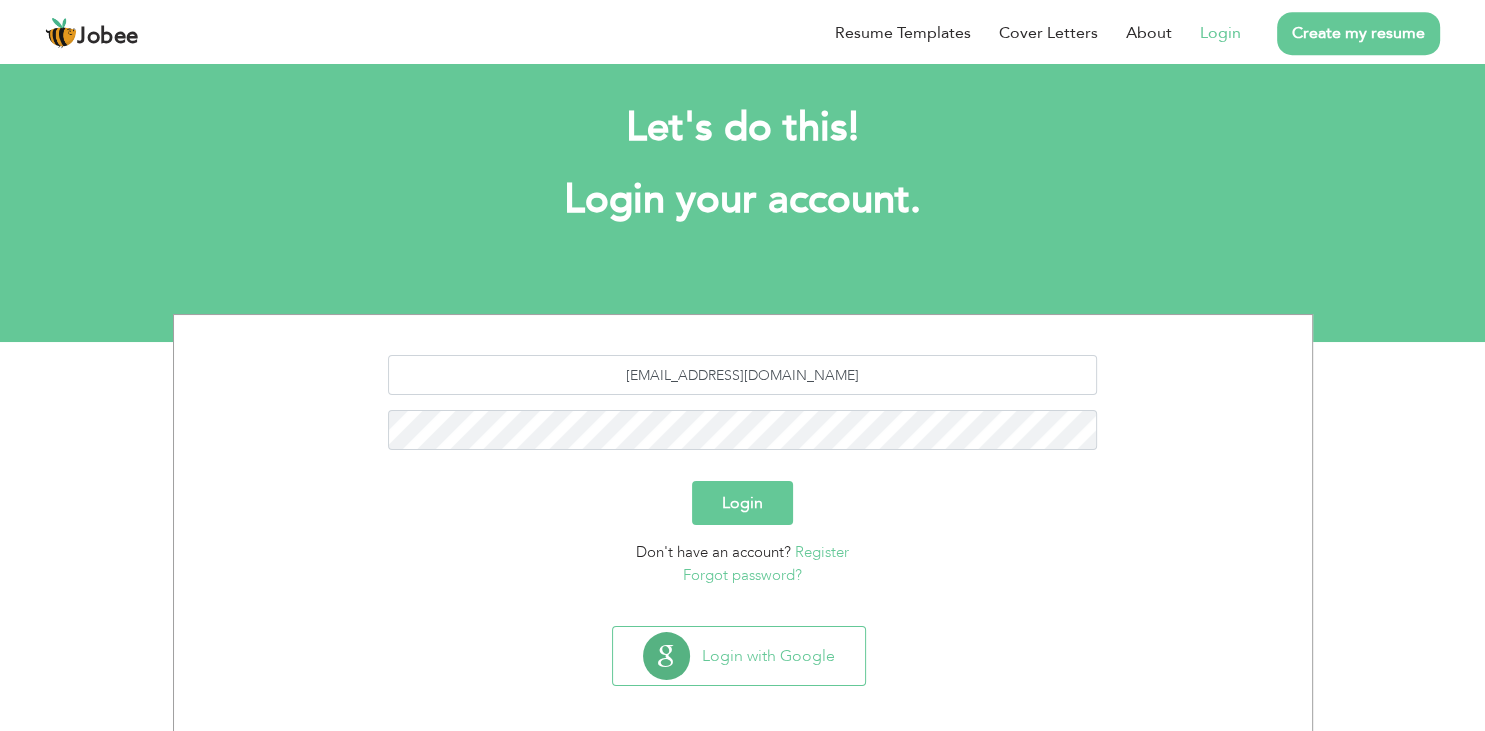 scroll, scrollTop: 27, scrollLeft: 0, axis: vertical 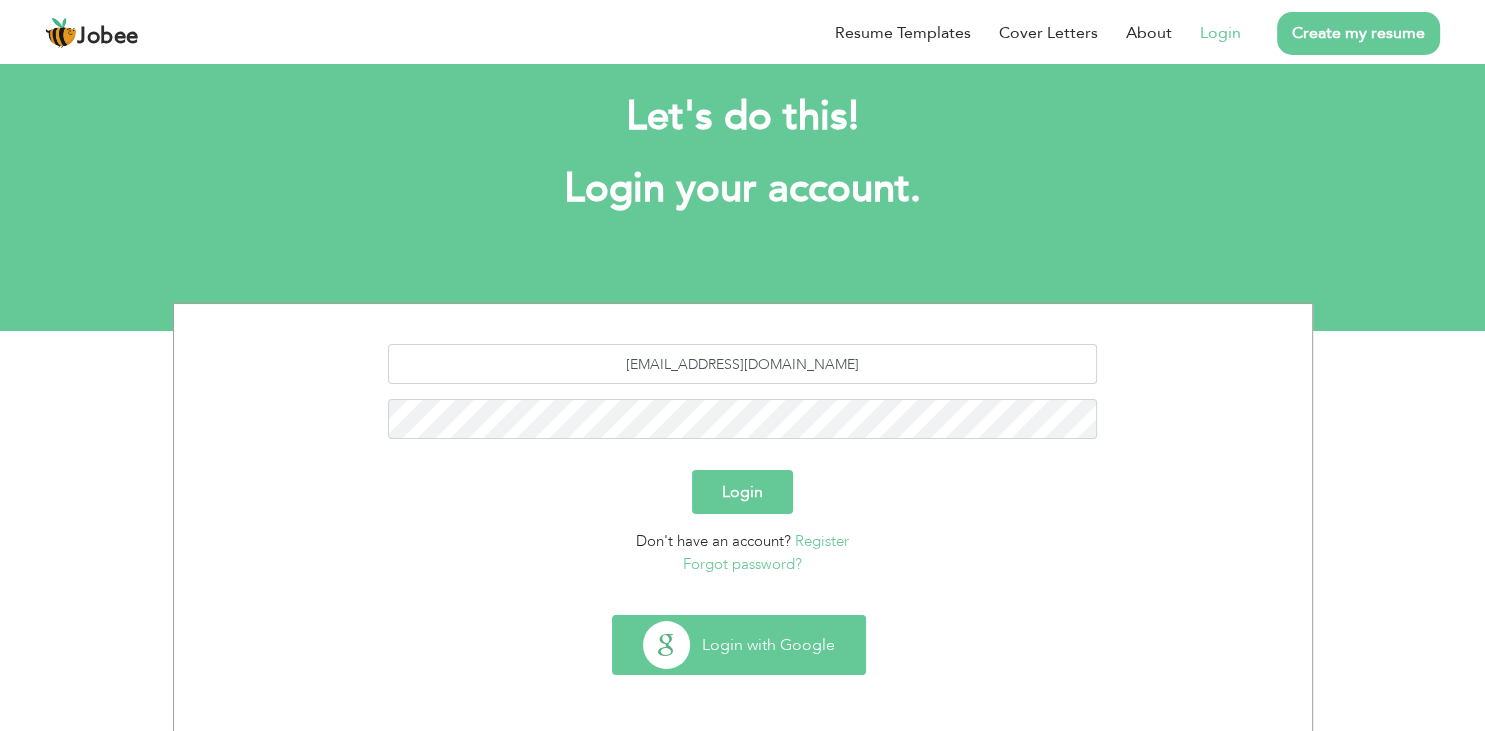 click on "Login with Google" at bounding box center (739, 645) 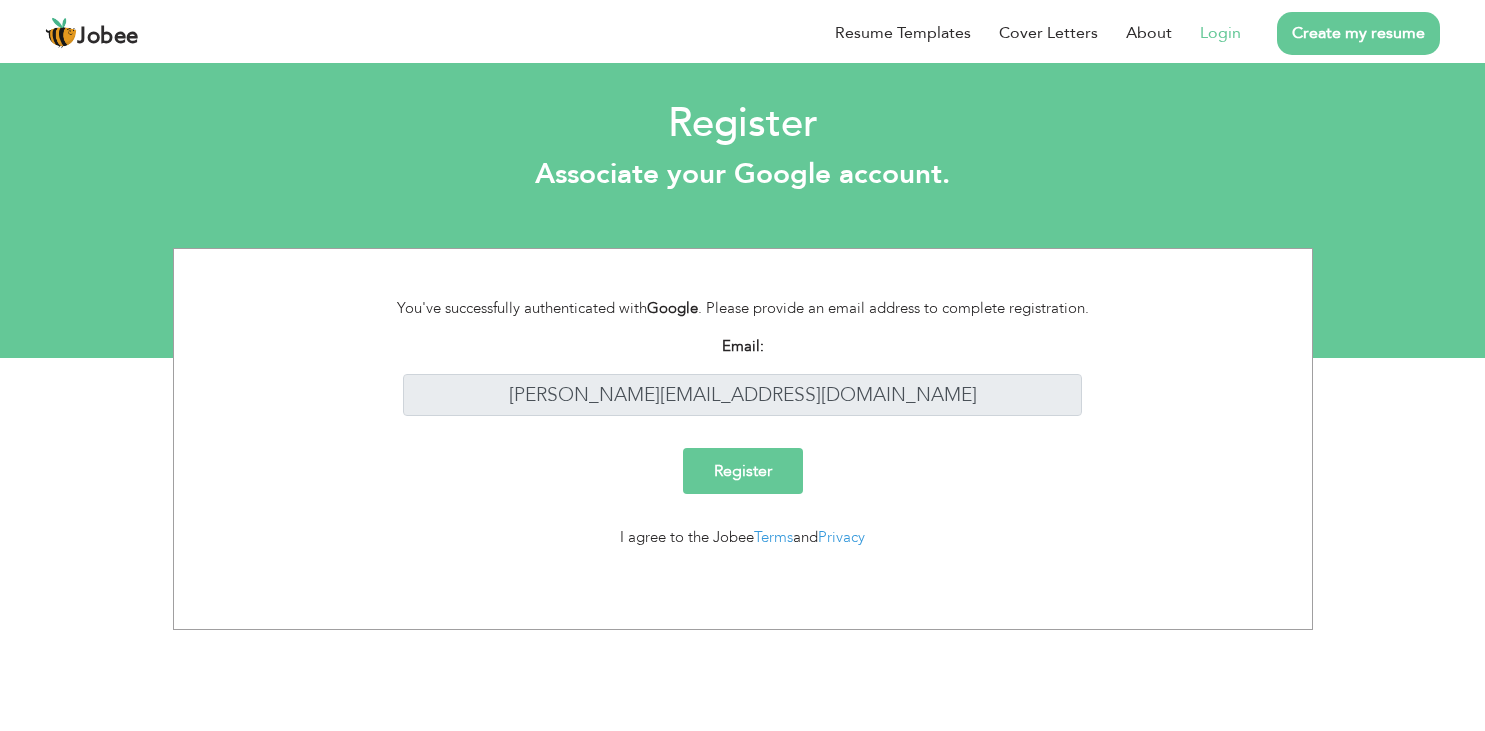 scroll, scrollTop: 0, scrollLeft: 0, axis: both 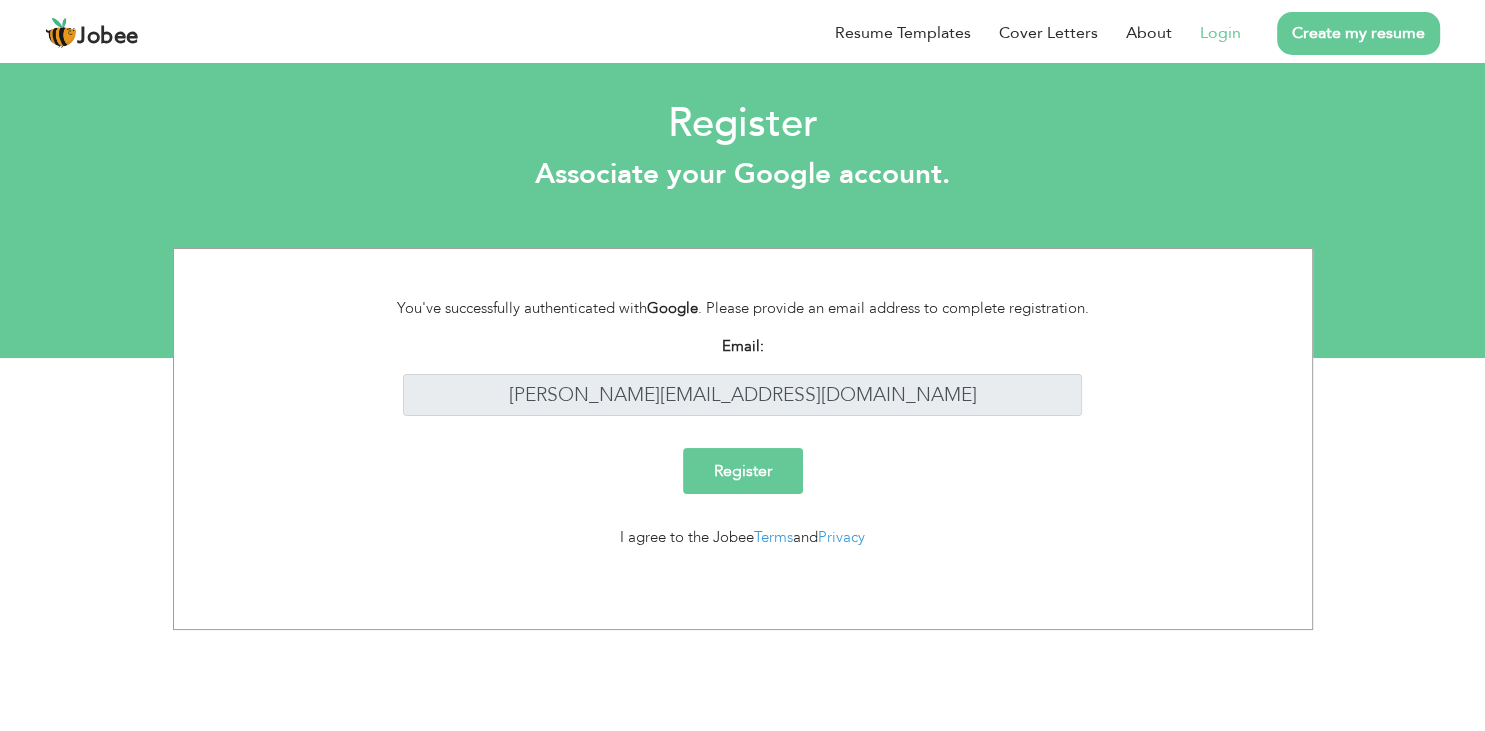 click on "Register" at bounding box center (743, 471) 